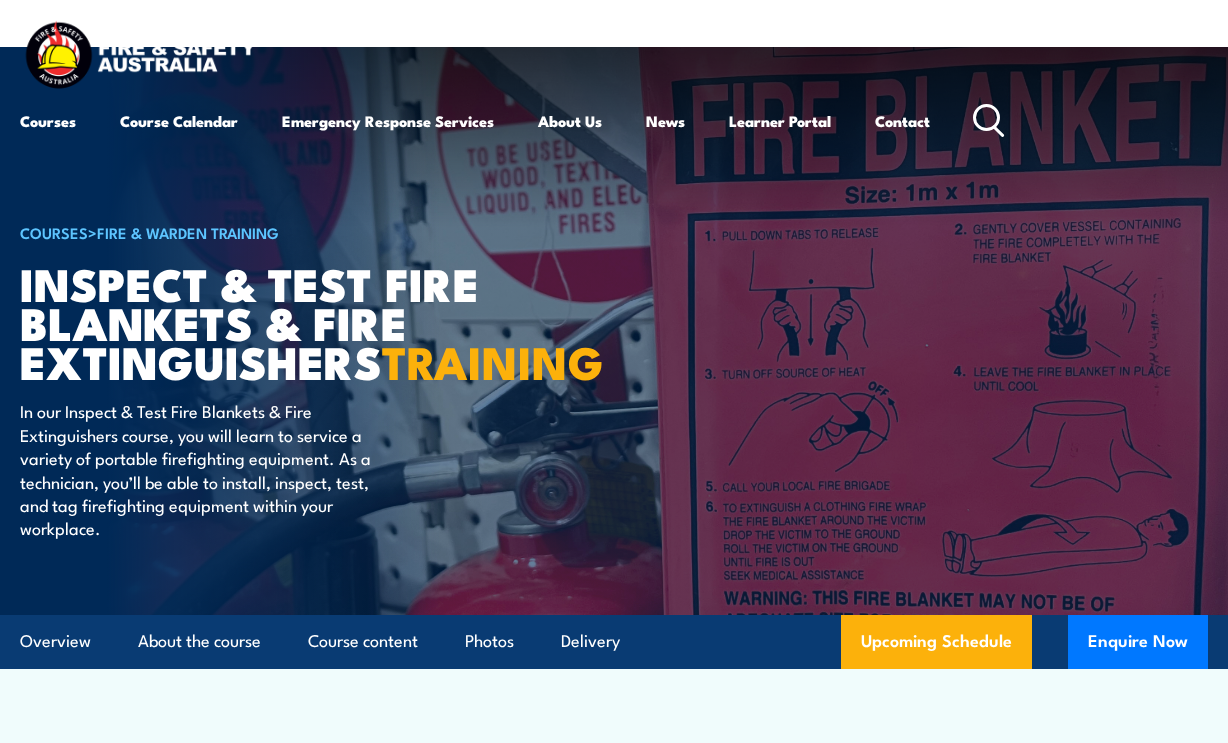 scroll, scrollTop: 0, scrollLeft: 0, axis: both 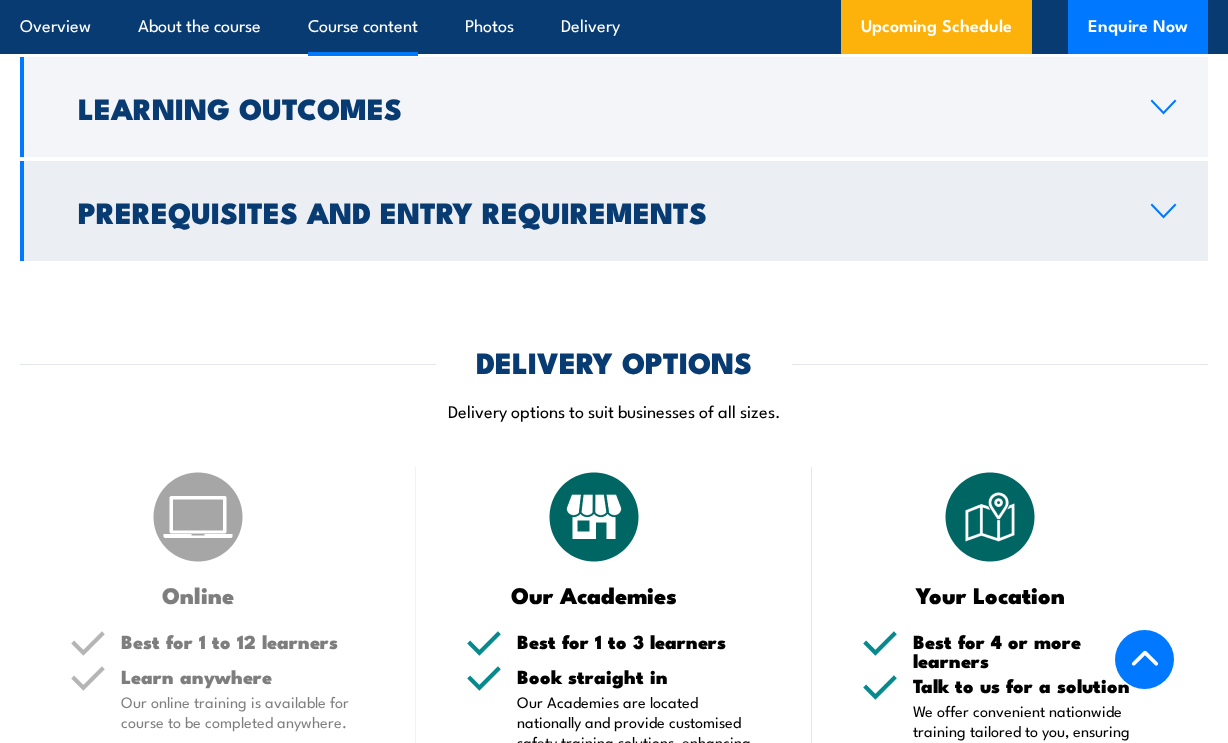 click on "Prerequisites and Entry Requirements" at bounding box center (614, 211) 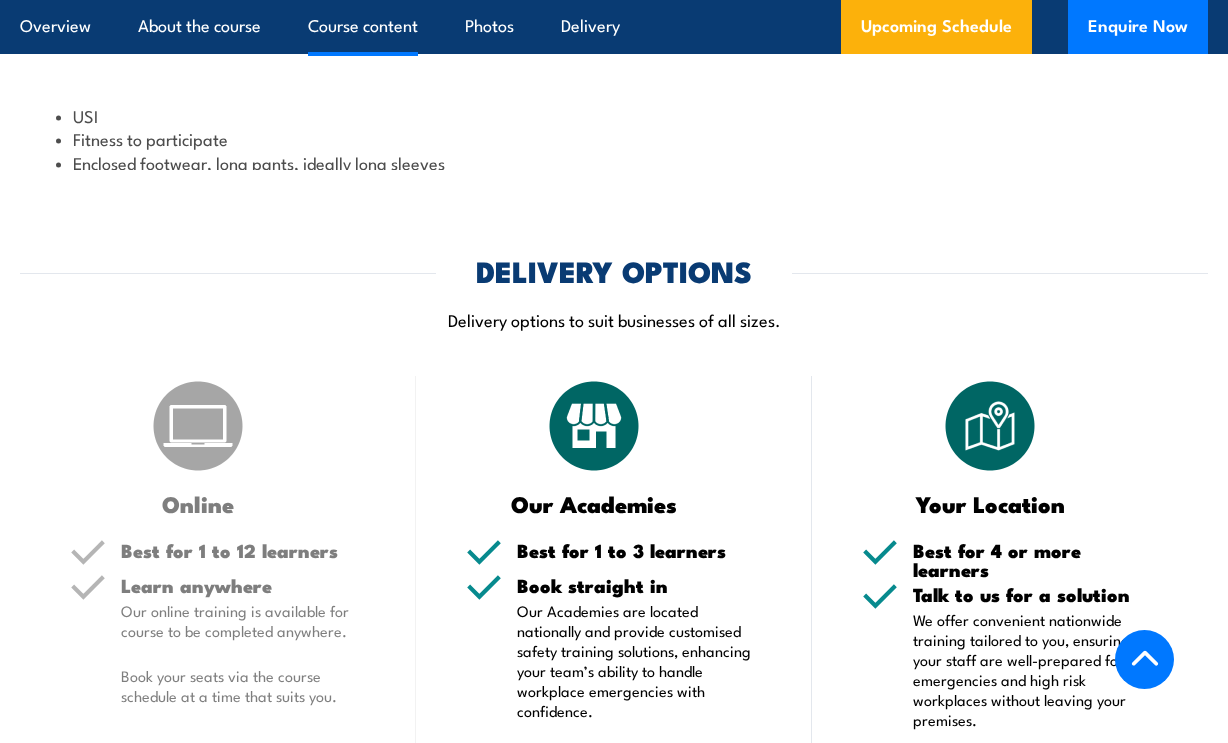 scroll, scrollTop: 2206, scrollLeft: 0, axis: vertical 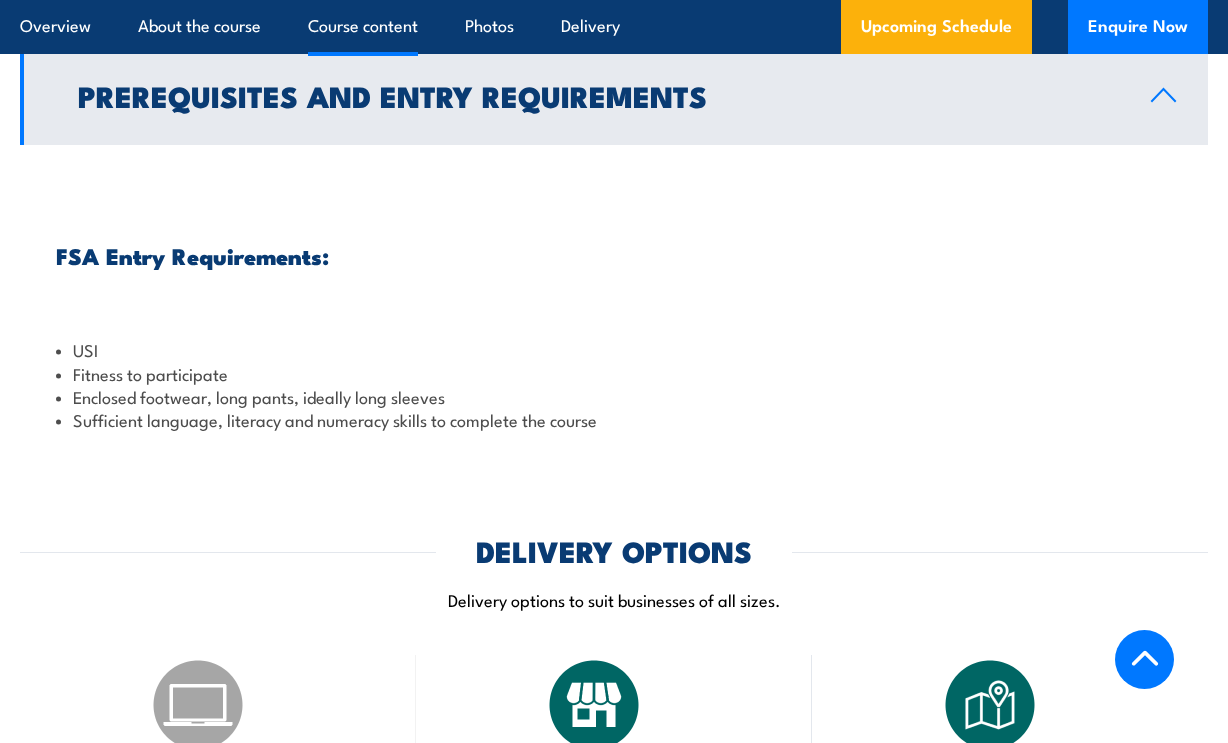 click on "Prerequisites and Entry Requirements" at bounding box center (598, 95) 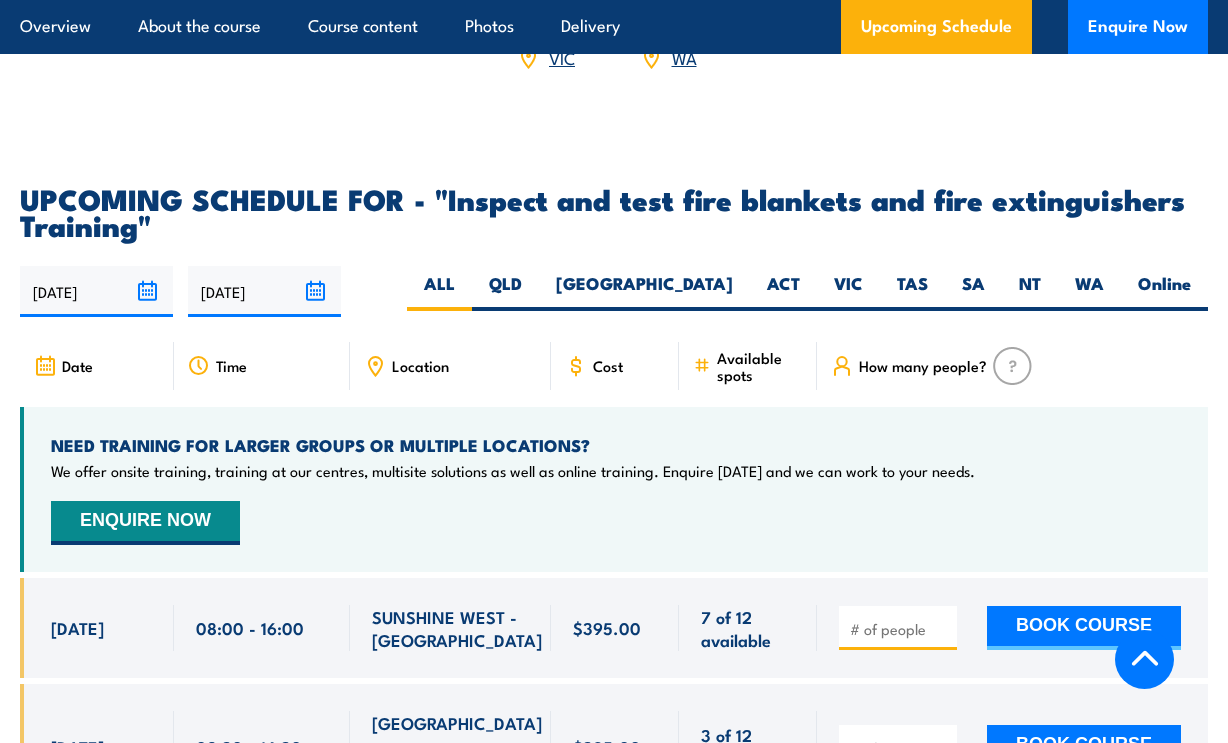 scroll, scrollTop: 3106, scrollLeft: 0, axis: vertical 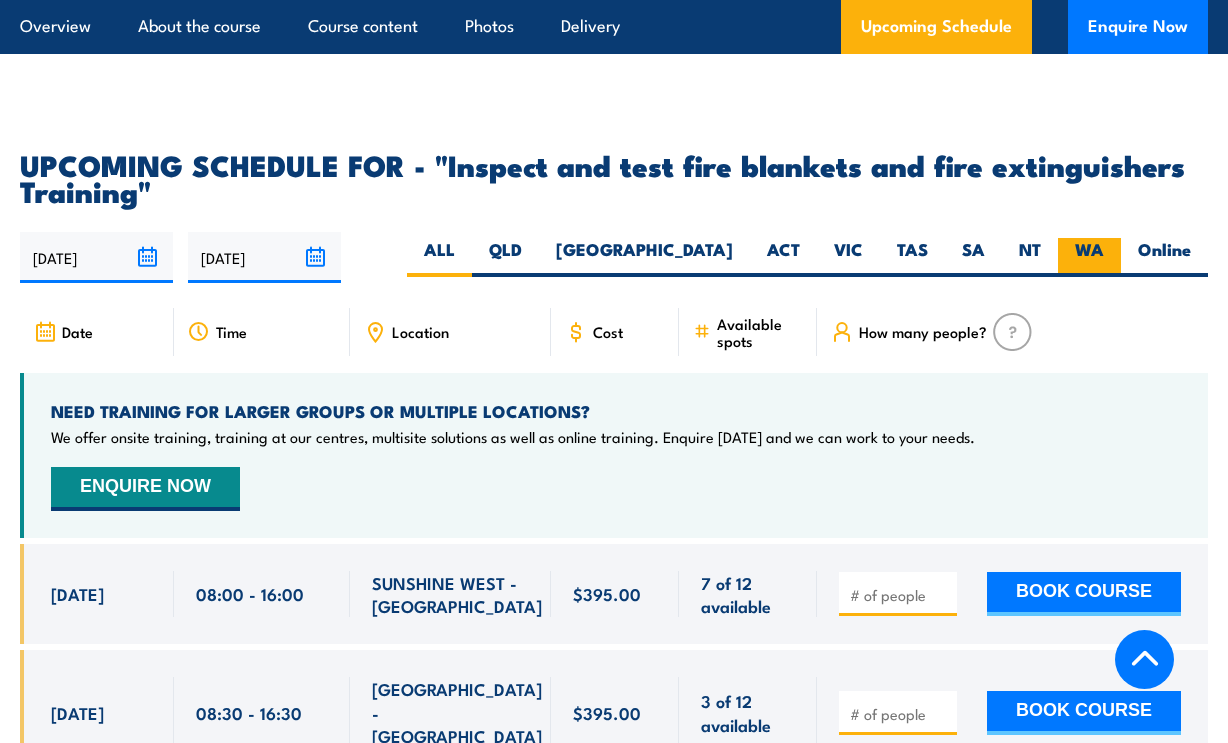 click on "WA" at bounding box center [1089, 257] 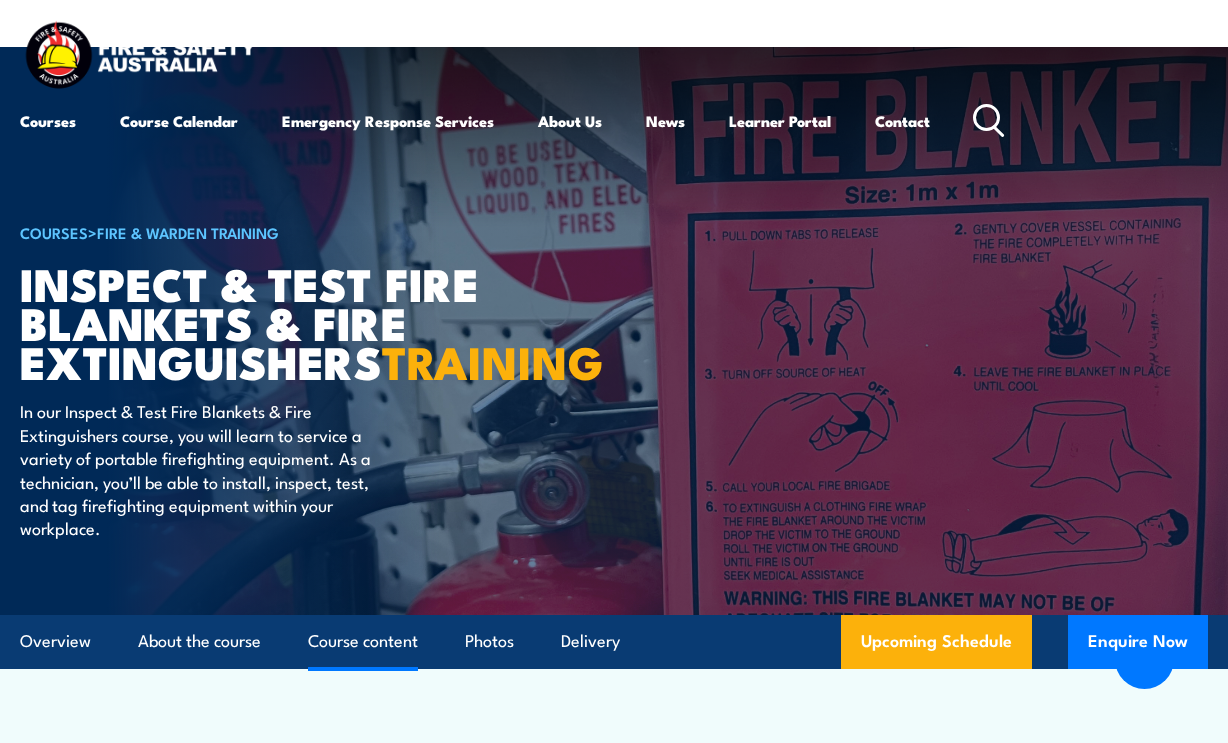 scroll, scrollTop: 3086, scrollLeft: 0, axis: vertical 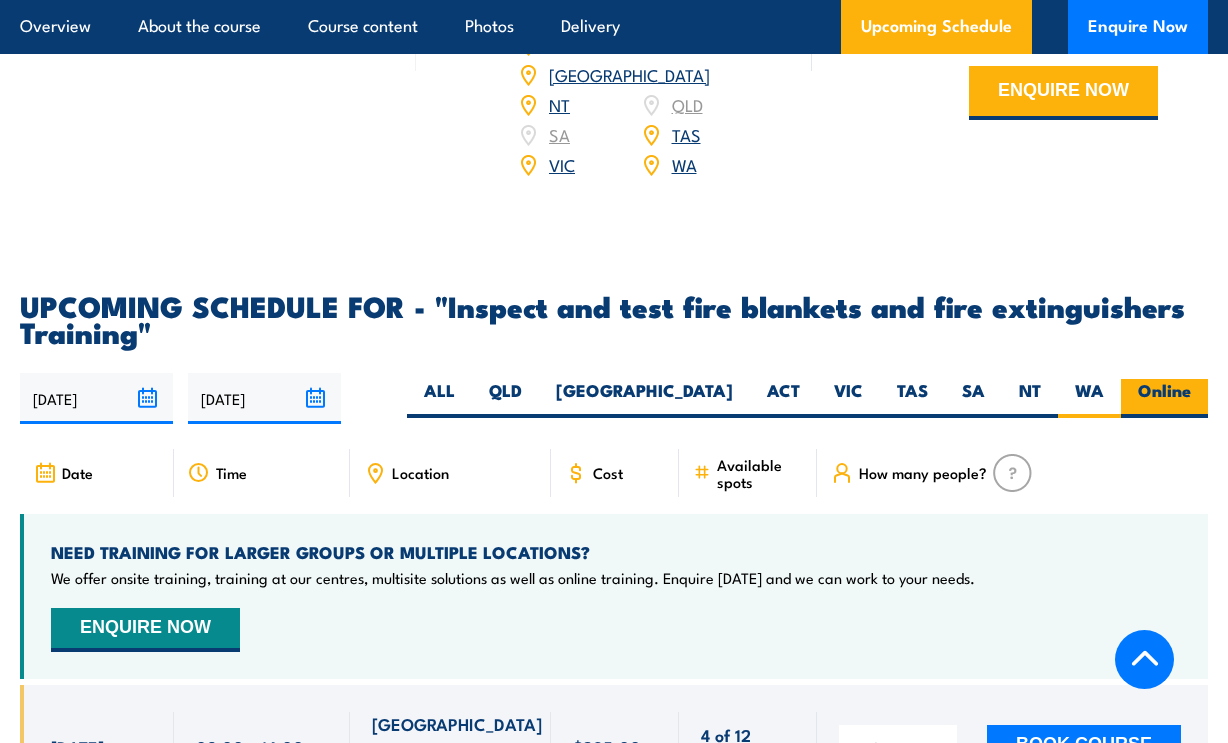 click on "Online" at bounding box center [1164, 398] 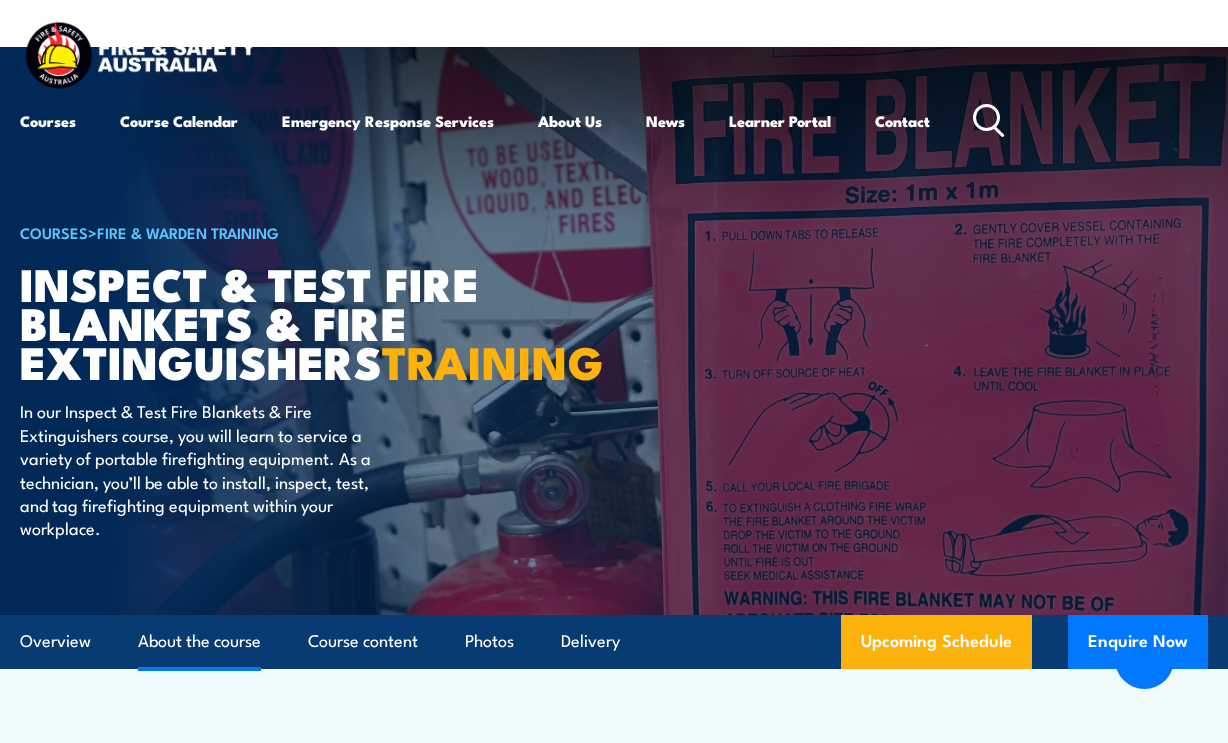 scroll, scrollTop: 2565, scrollLeft: 0, axis: vertical 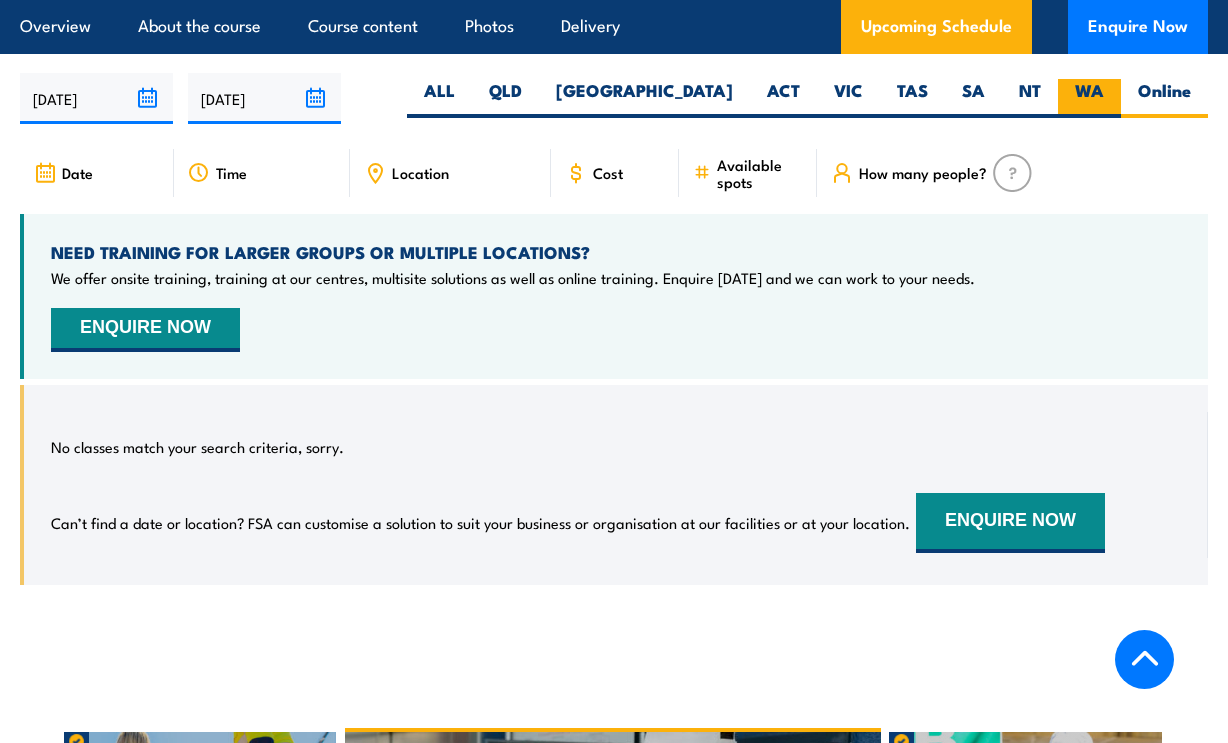 click on "WA" at bounding box center [1089, 98] 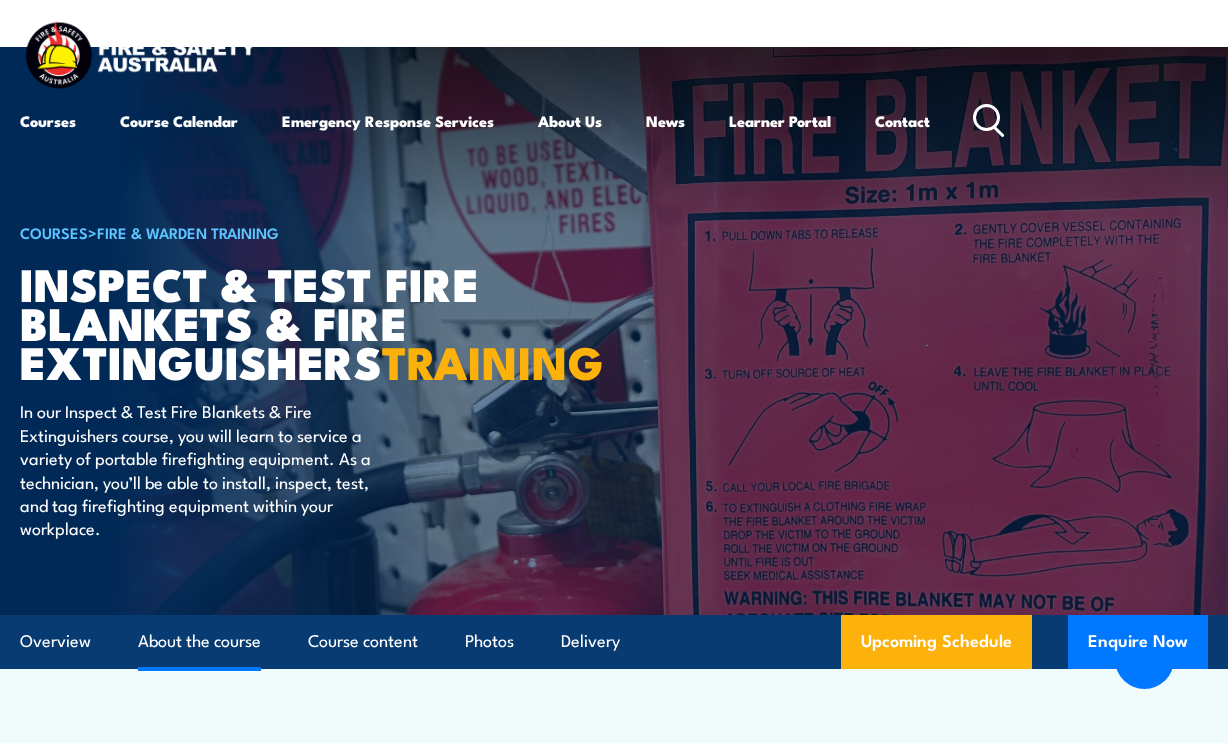 scroll, scrollTop: 2909, scrollLeft: 0, axis: vertical 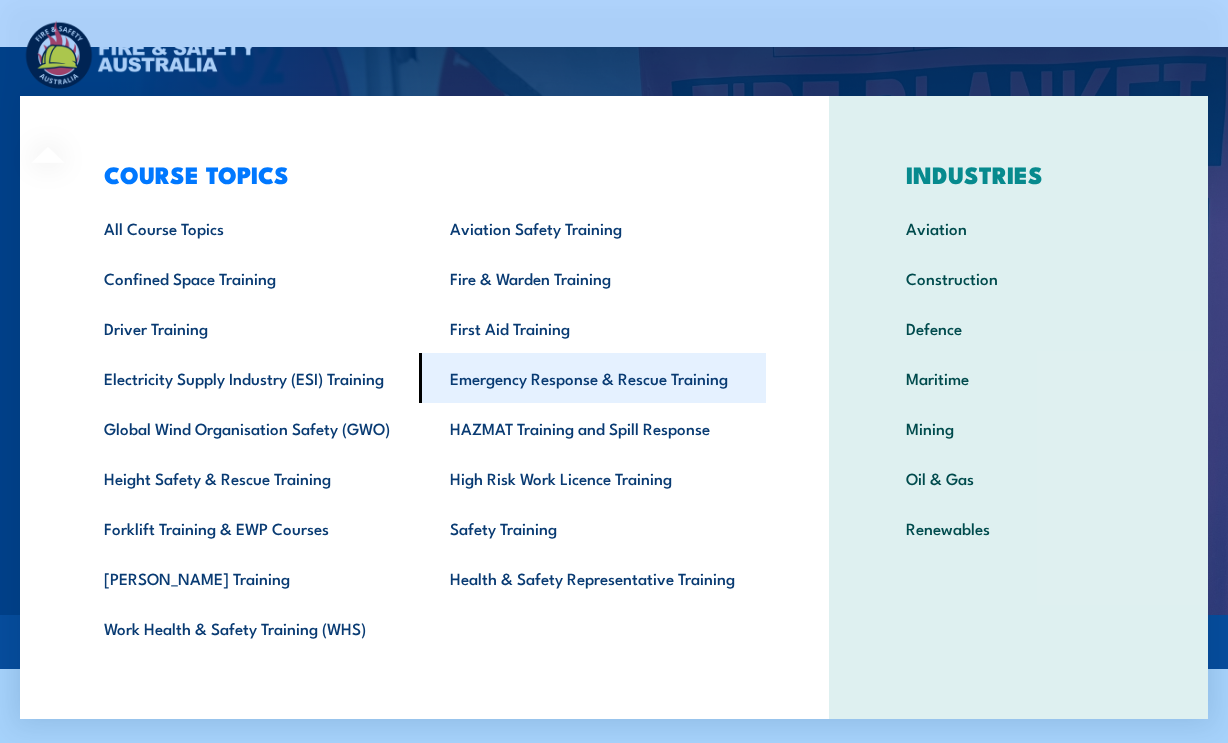 click on "Emergency Response & Rescue Training" at bounding box center [592, 378] 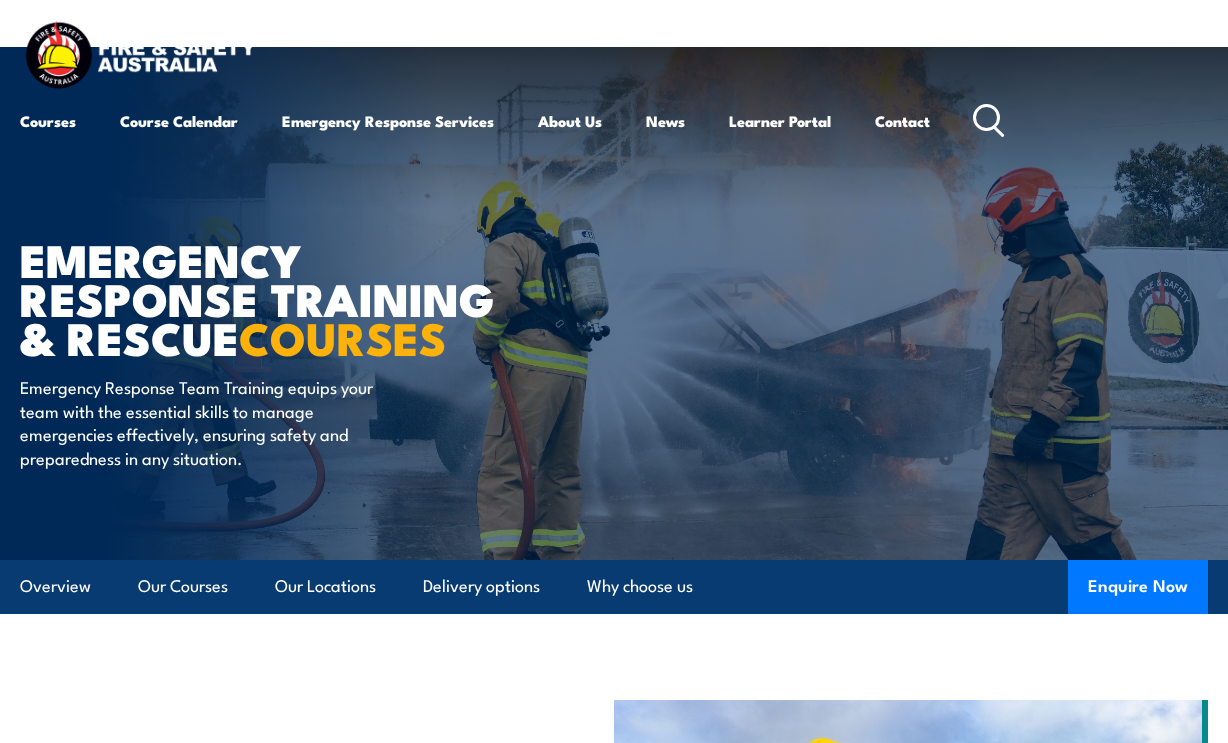 scroll, scrollTop: 0, scrollLeft: 0, axis: both 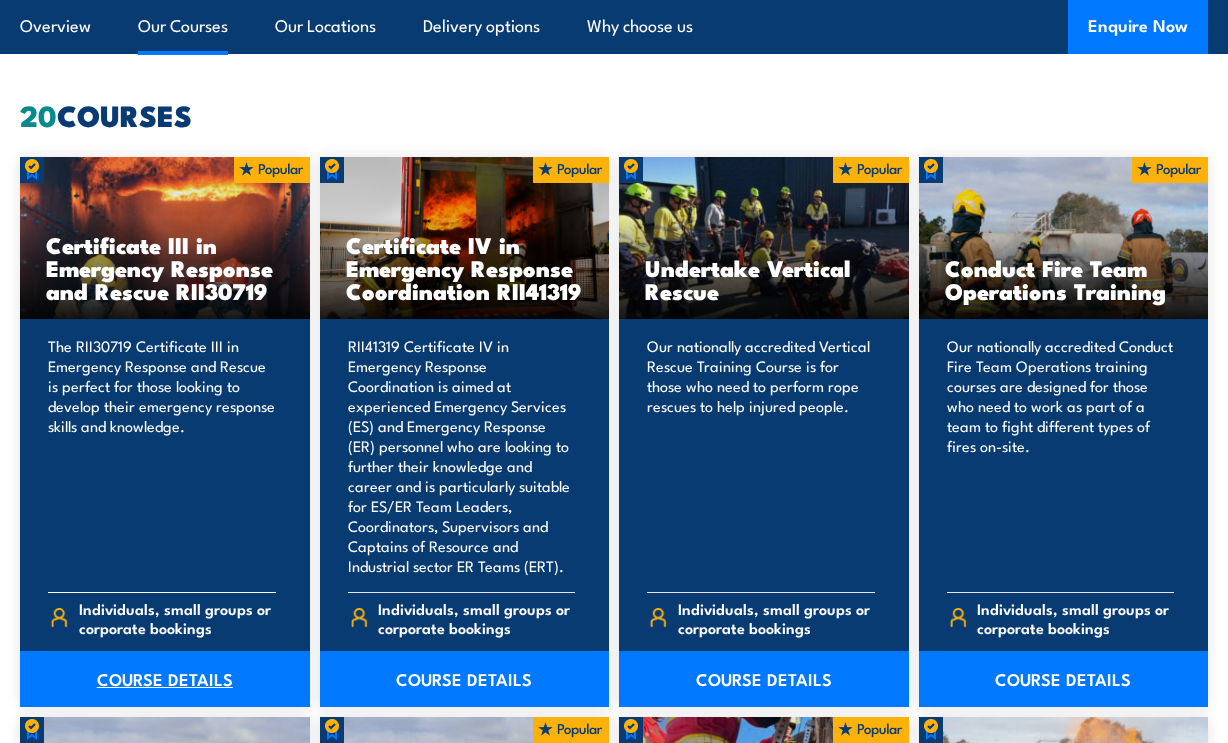 click on "COURSE DETAILS" at bounding box center [165, 679] 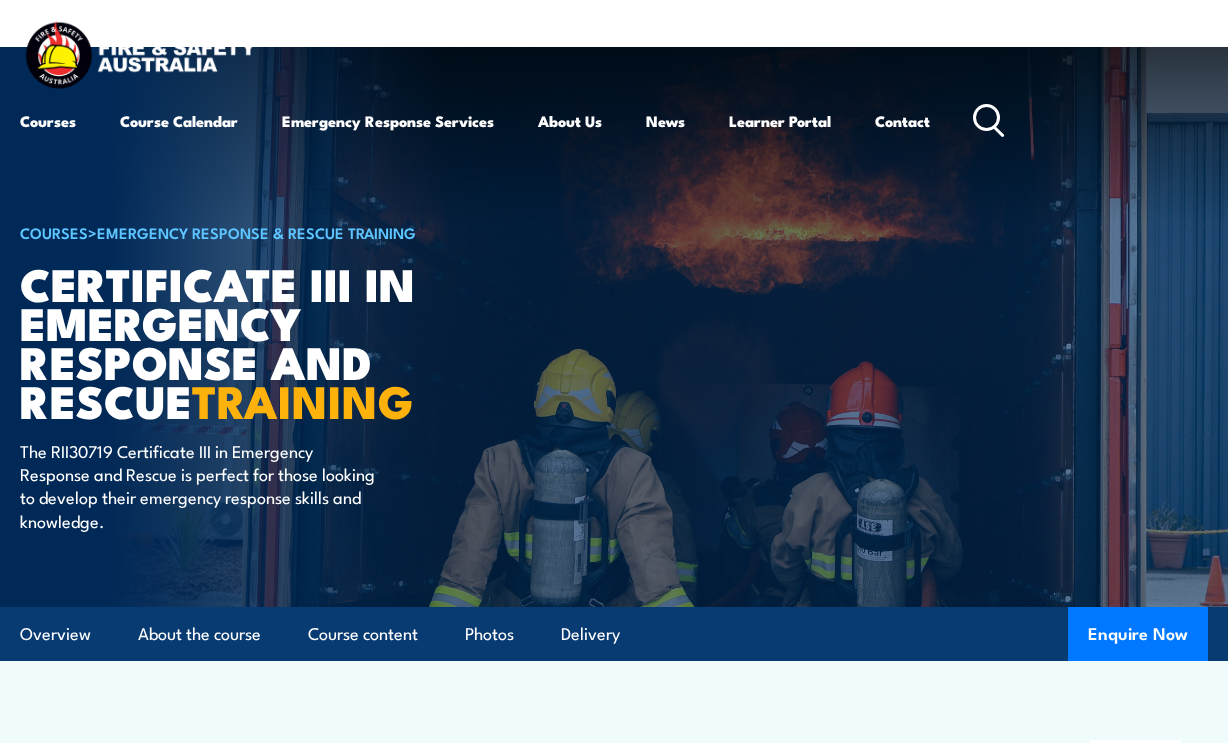 scroll, scrollTop: 0, scrollLeft: 0, axis: both 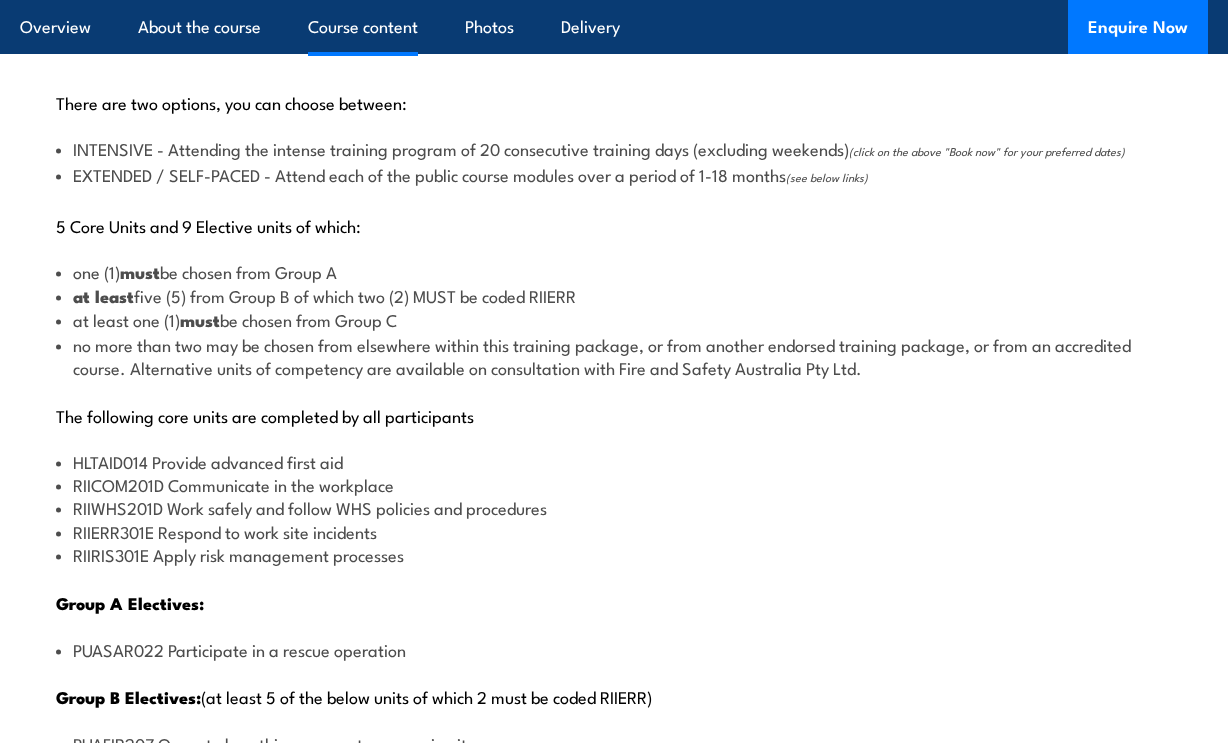 drag, startPoint x: 100, startPoint y: 271, endPoint x: 385, endPoint y: 273, distance: 285.00702 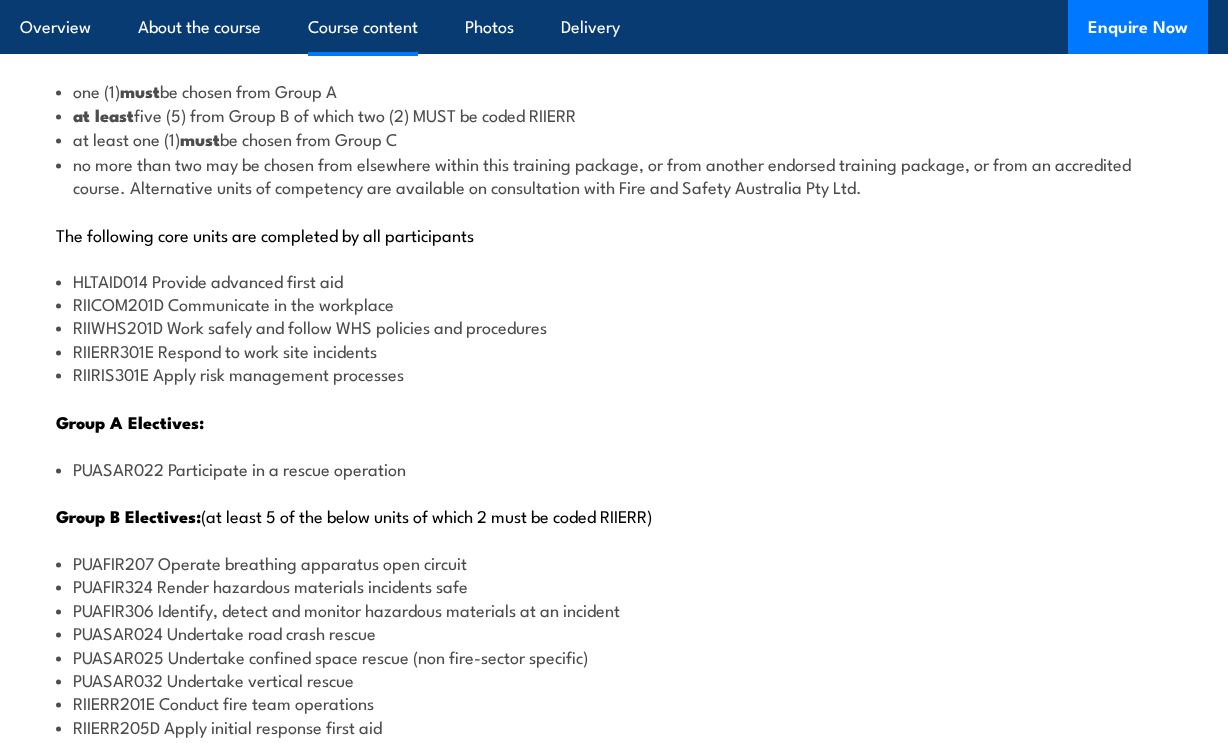 scroll, scrollTop: 2400, scrollLeft: 0, axis: vertical 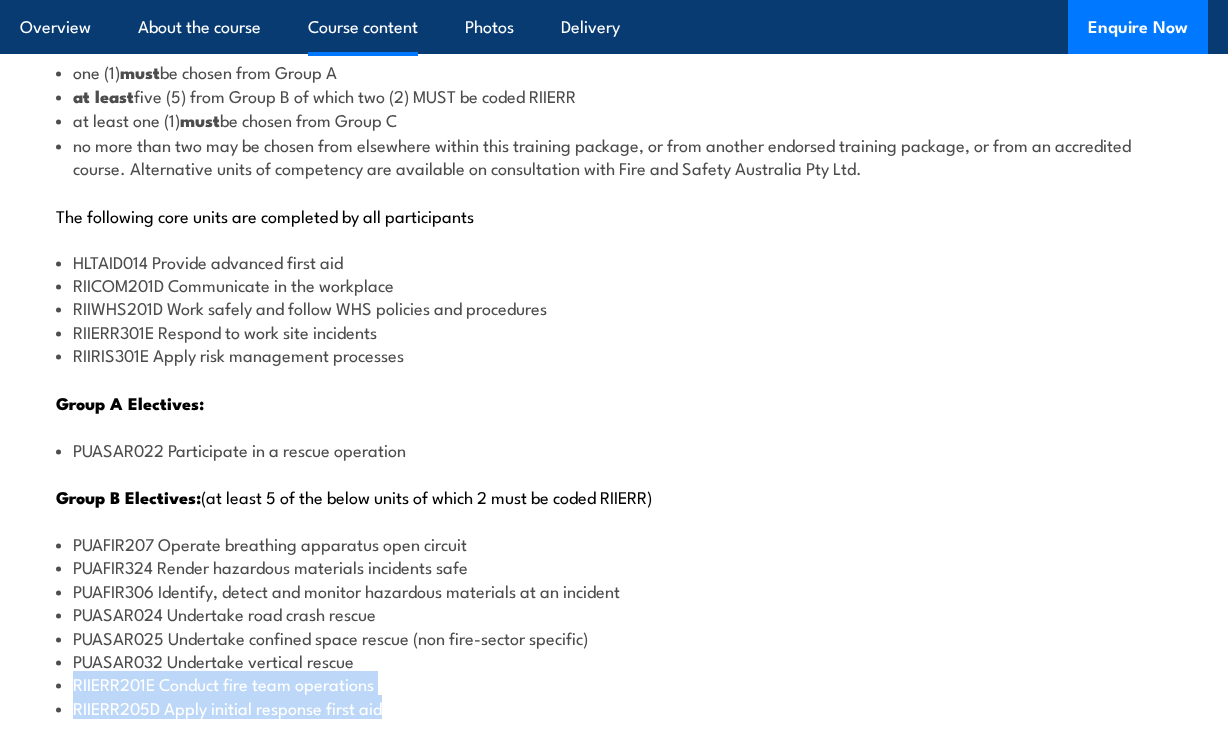drag, startPoint x: 394, startPoint y: 703, endPoint x: 49, endPoint y: 676, distance: 346.0549 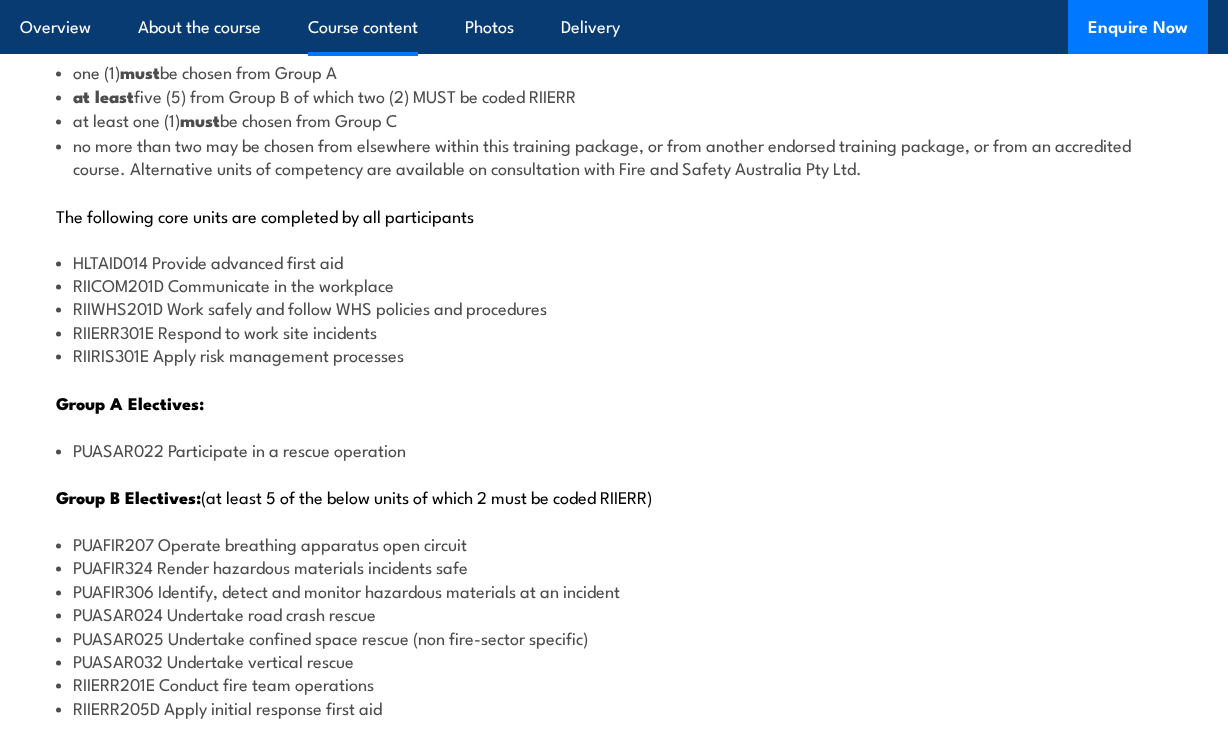 click on "PUASAR032 Undertake vertical rescue" at bounding box center (614, 660) 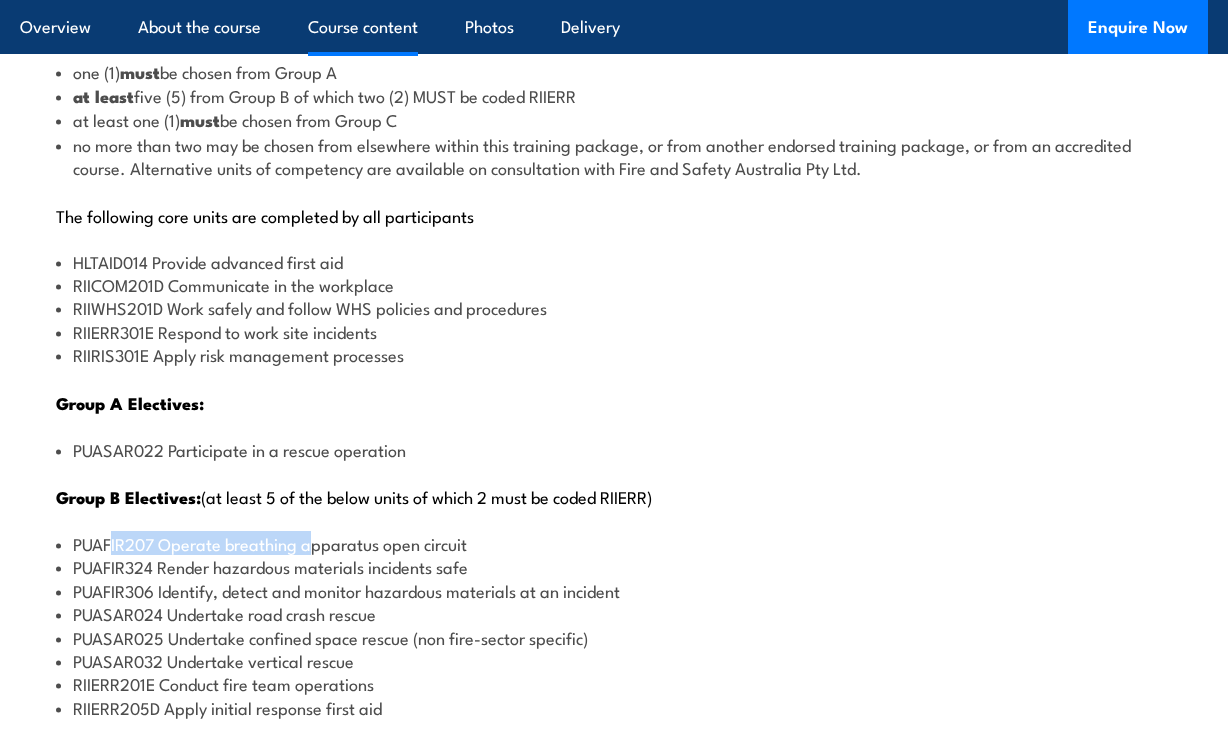 drag, startPoint x: 226, startPoint y: 530, endPoint x: 307, endPoint y: 529, distance: 81.00617 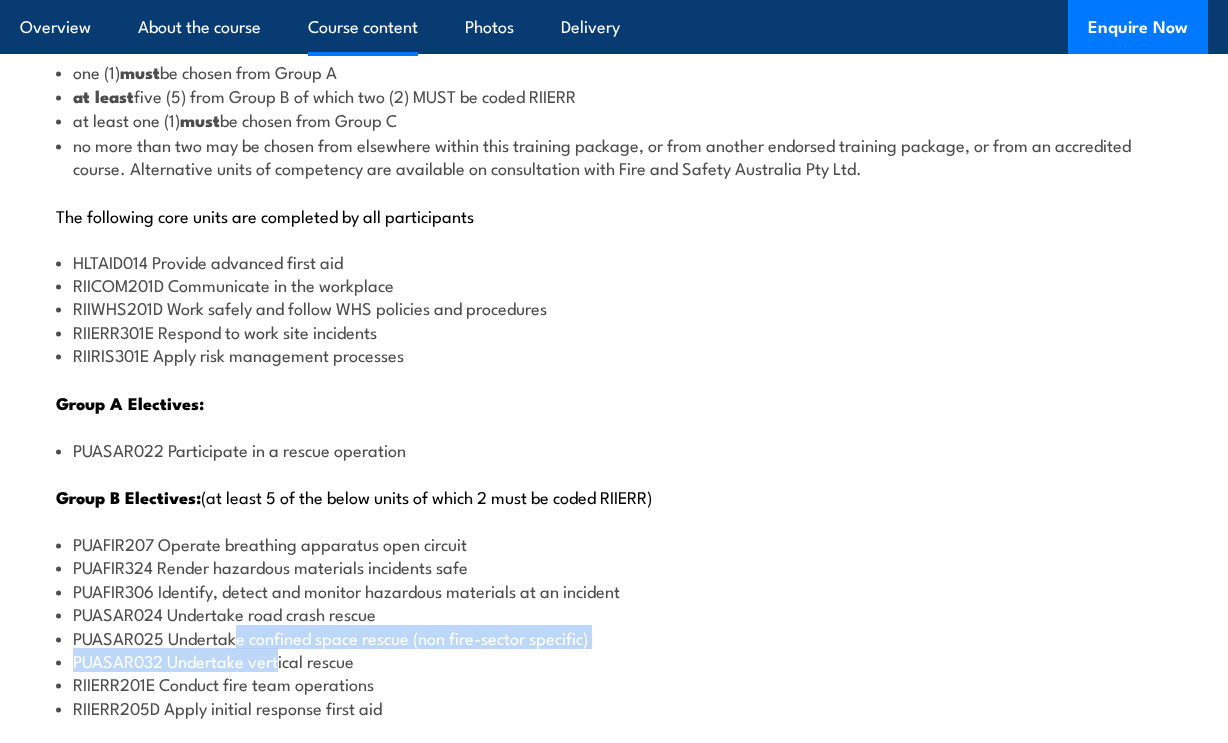 drag, startPoint x: 237, startPoint y: 630, endPoint x: 276, endPoint y: 644, distance: 41.4367 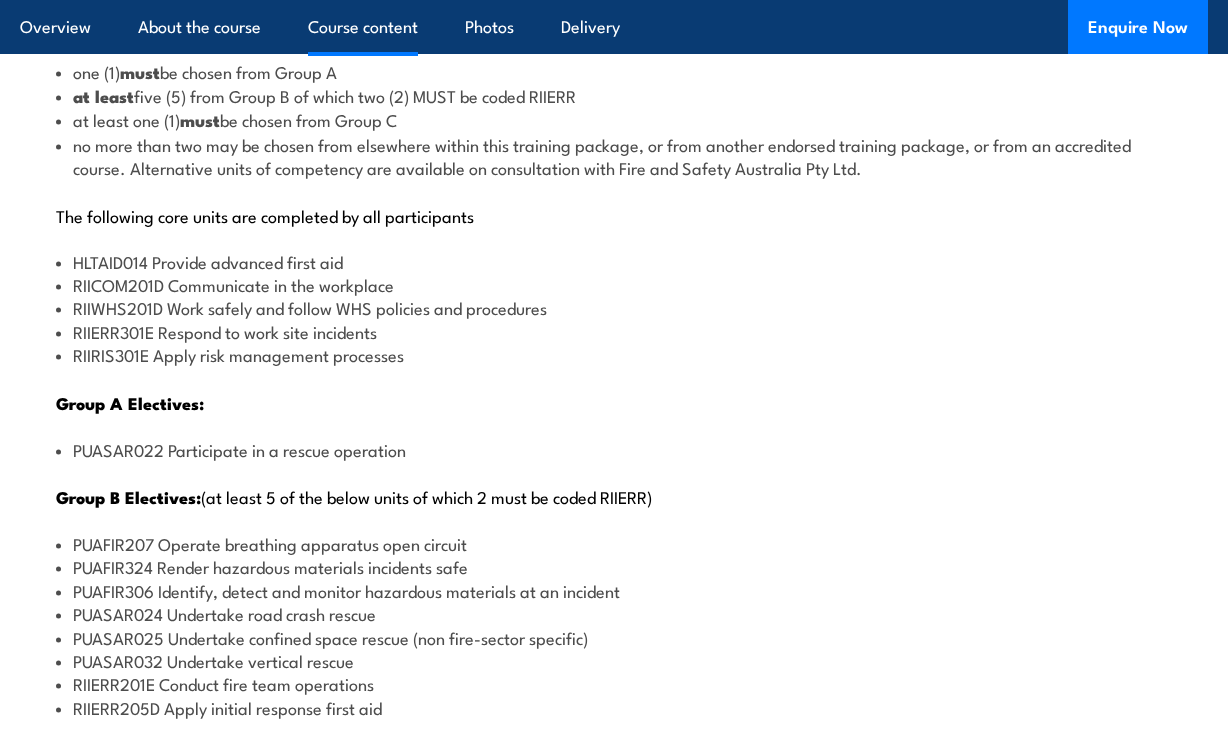click on "PUASAR032 Undertake vertical rescue" at bounding box center (614, 660) 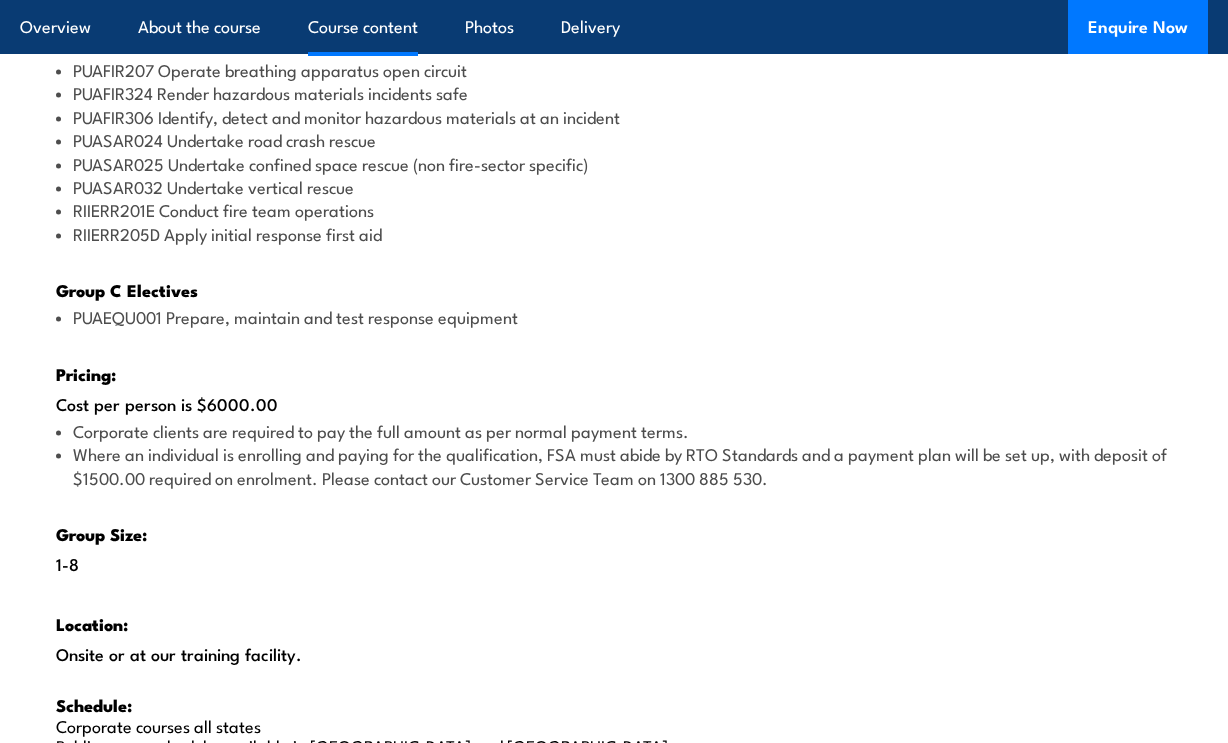 scroll, scrollTop: 2900, scrollLeft: 0, axis: vertical 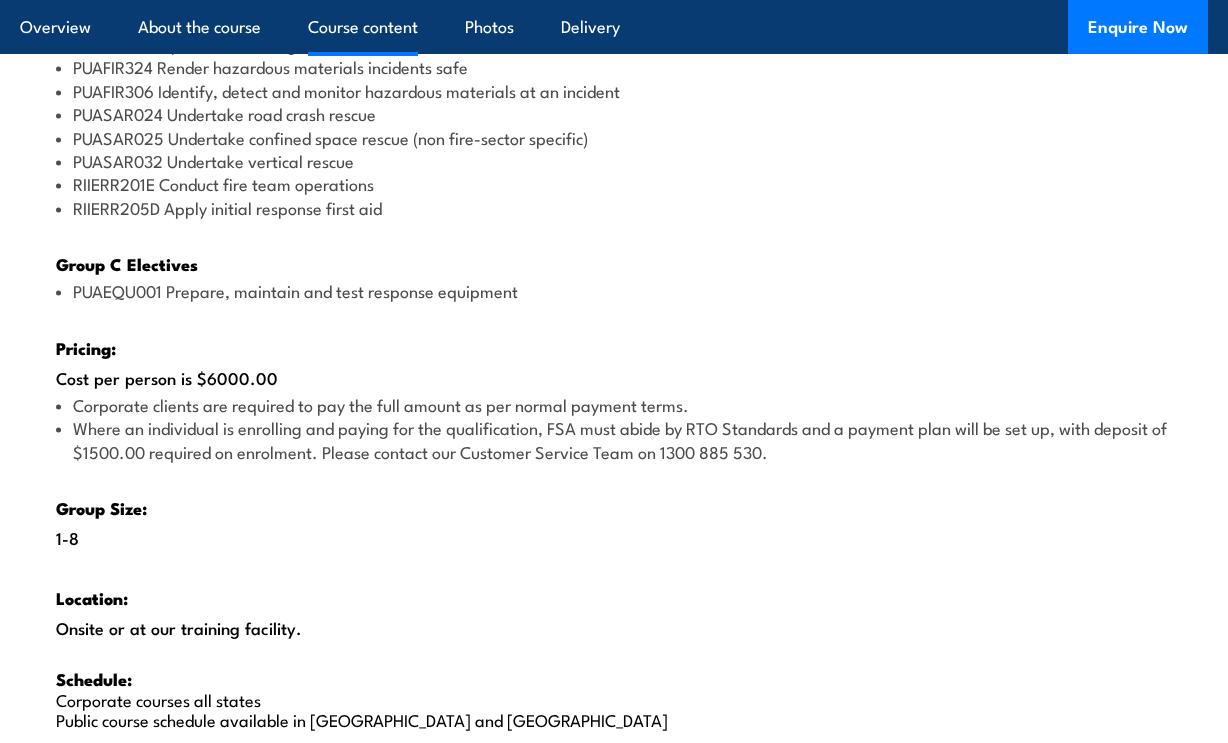 click on "PUAEQU001 Prepare, maintain and test response equipment" at bounding box center (614, 290) 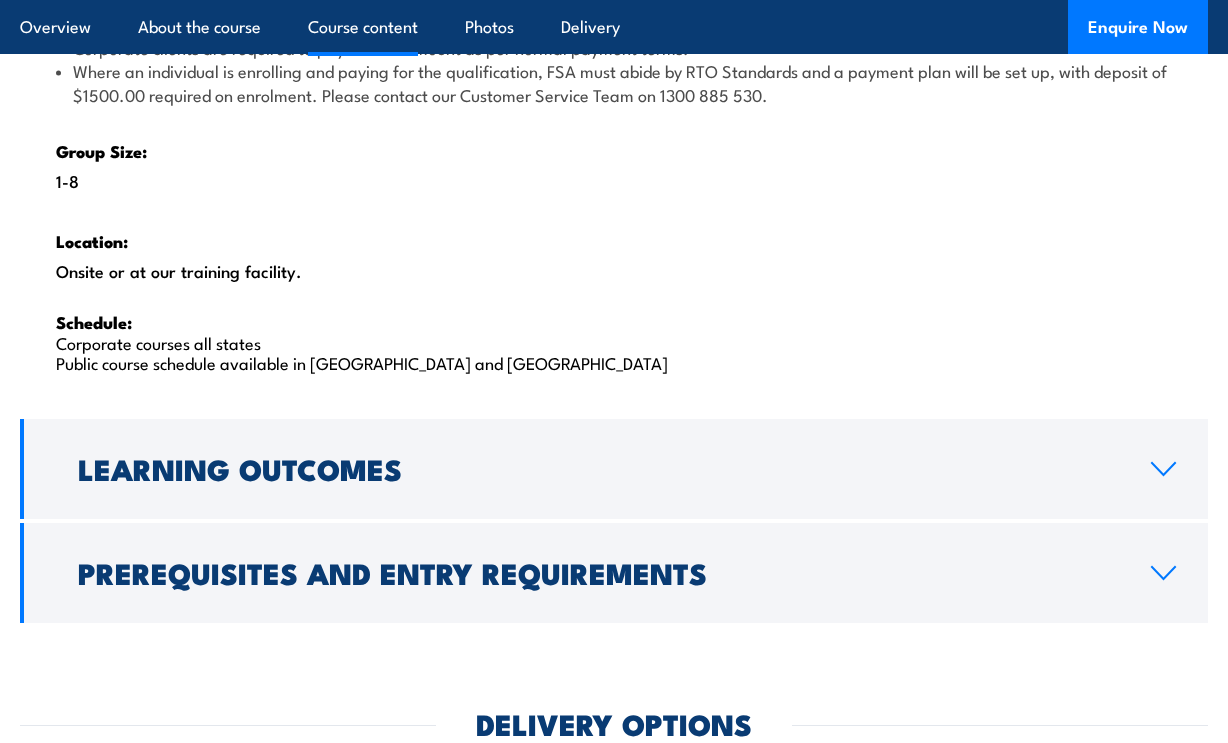 scroll, scrollTop: 3400, scrollLeft: 0, axis: vertical 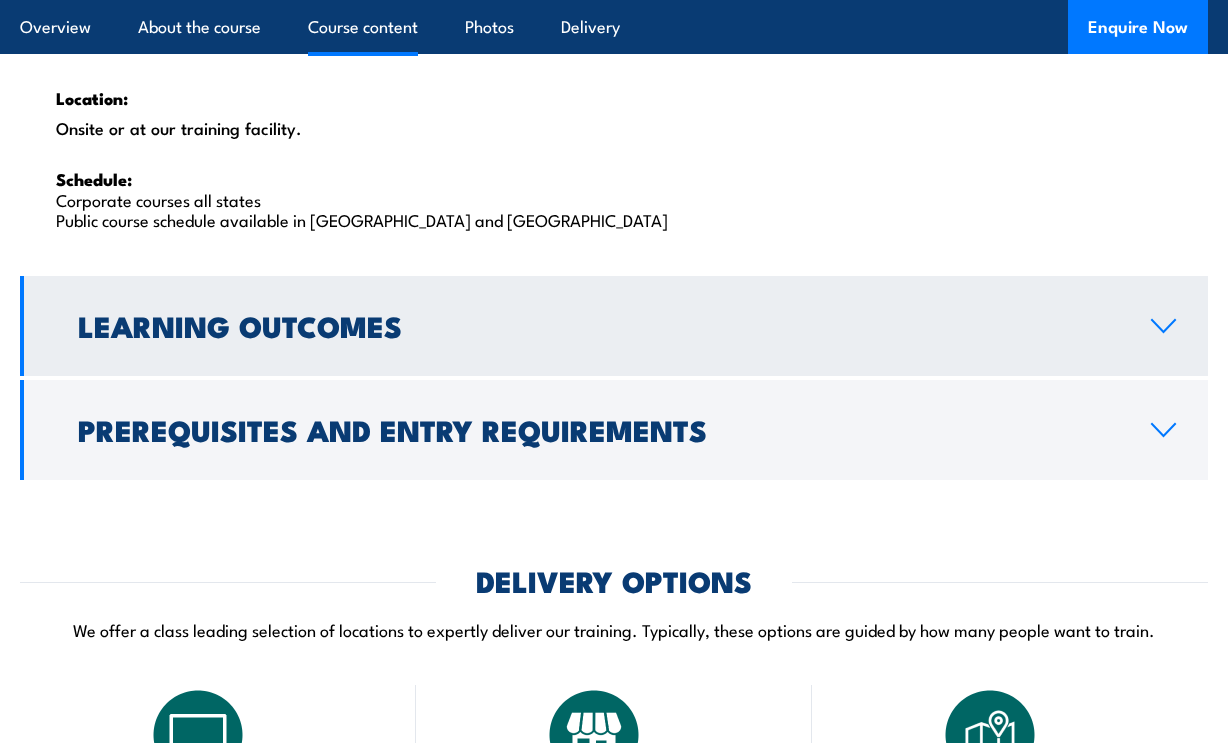 click on "Learning Outcomes" at bounding box center (614, 326) 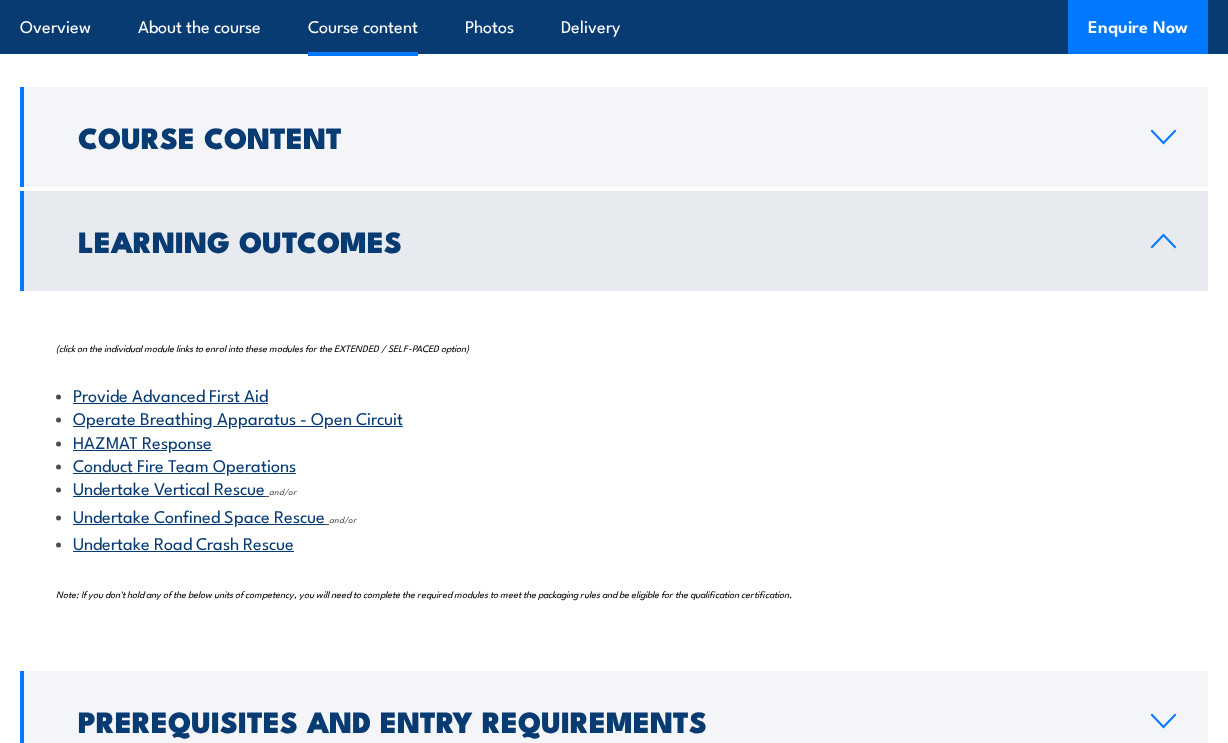scroll, scrollTop: 2018, scrollLeft: 0, axis: vertical 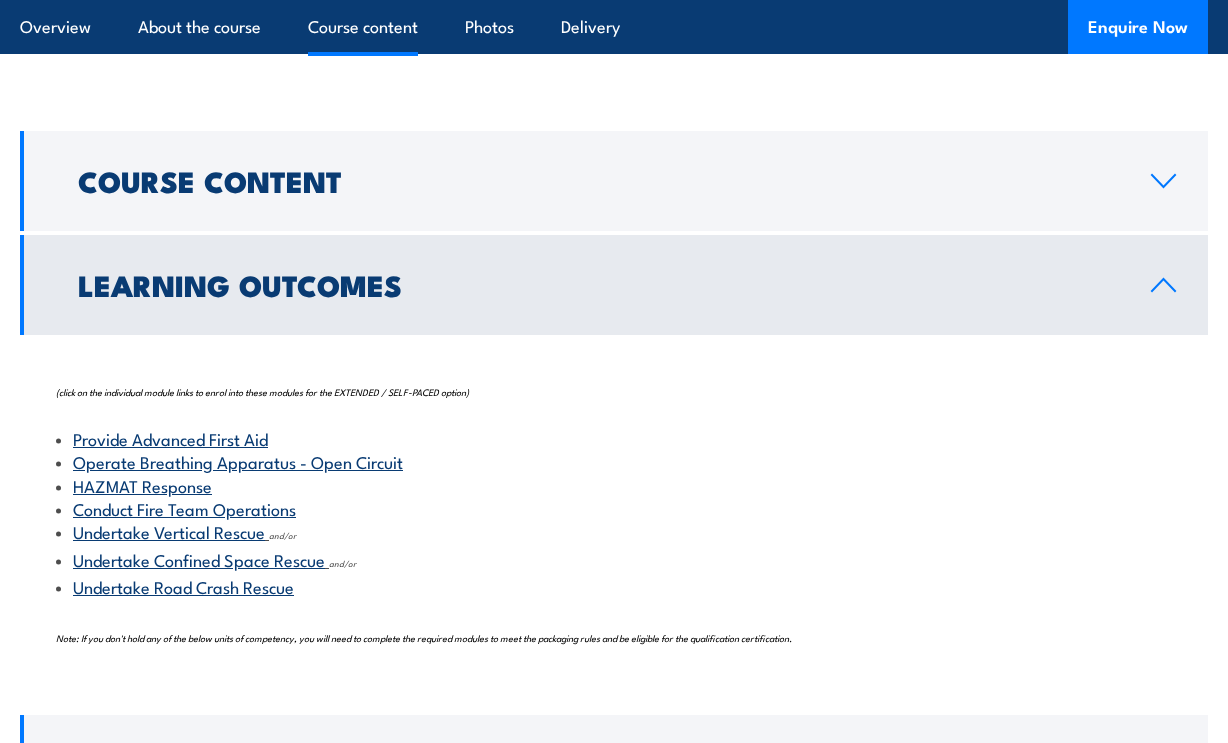 click on "Learning Outcomes" at bounding box center (614, 285) 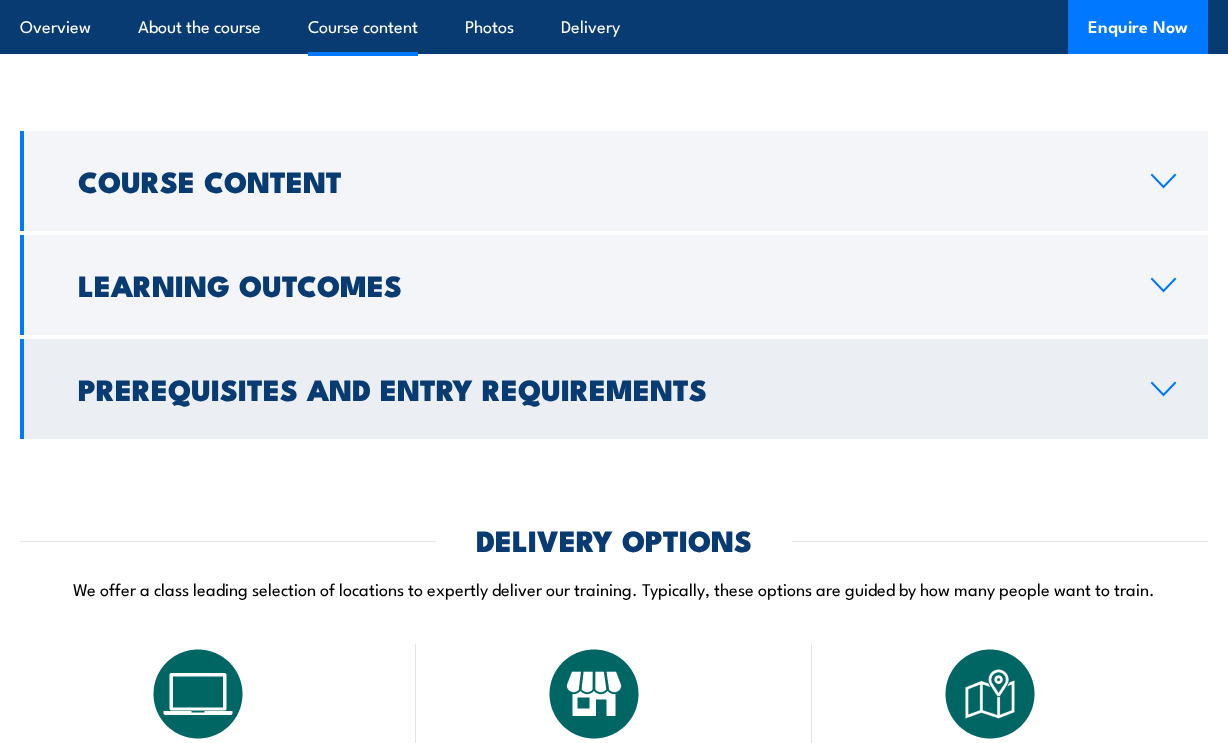 click on "Prerequisites and Entry Requirements" at bounding box center [614, 389] 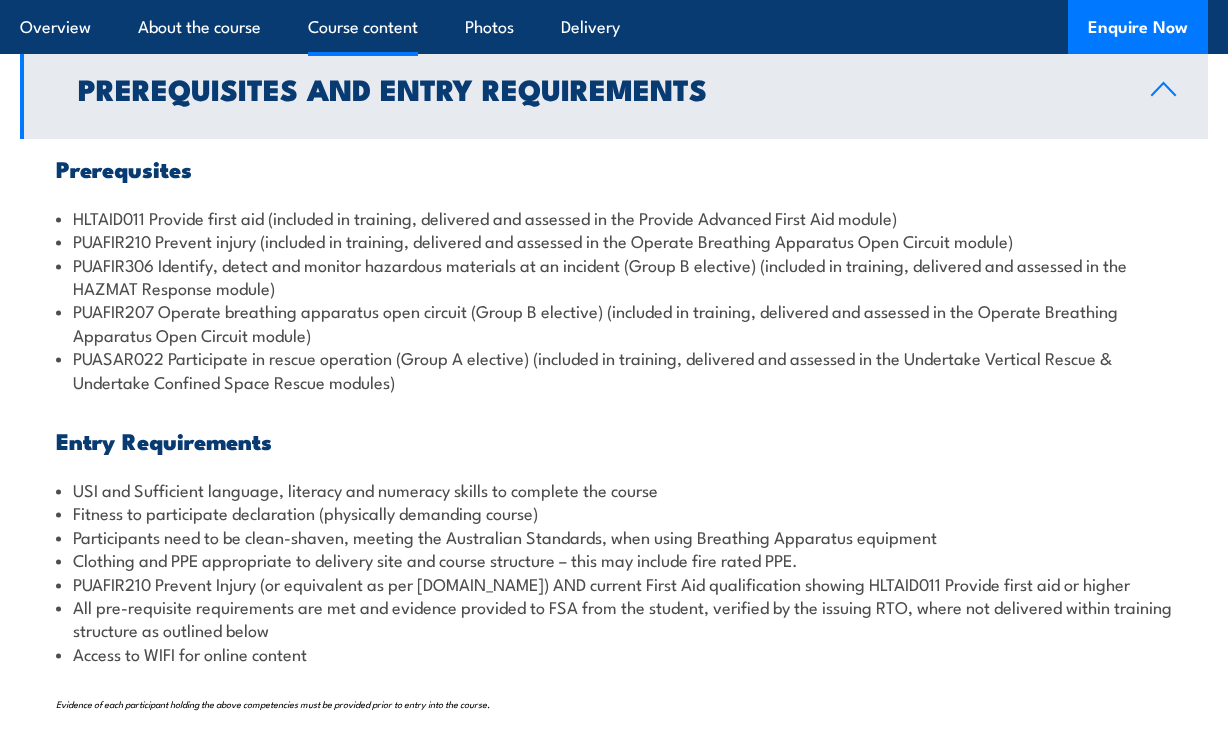scroll, scrollTop: 2418, scrollLeft: 0, axis: vertical 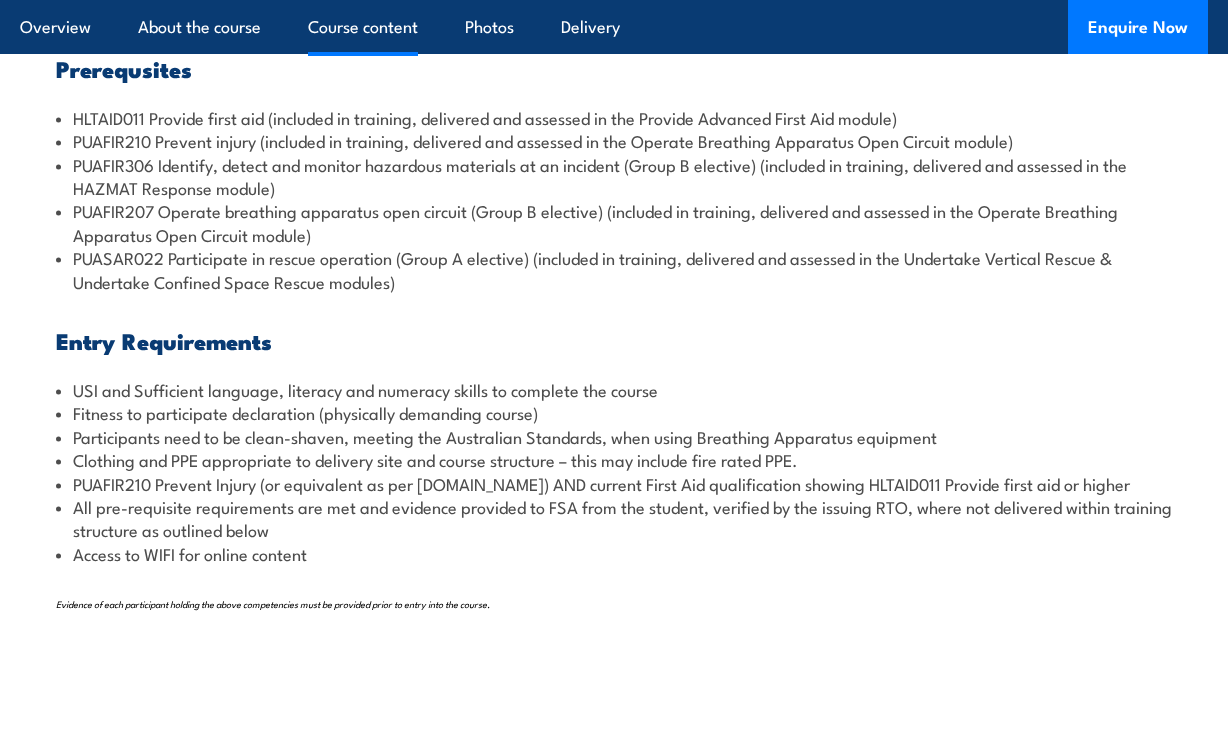 click on "PUAFIR210 Prevent Injury (or equivalent as per [DOMAIN_NAME]) AND current First Aid qualification showing HLTAID011 Provide first aid or higher" at bounding box center (614, 483) 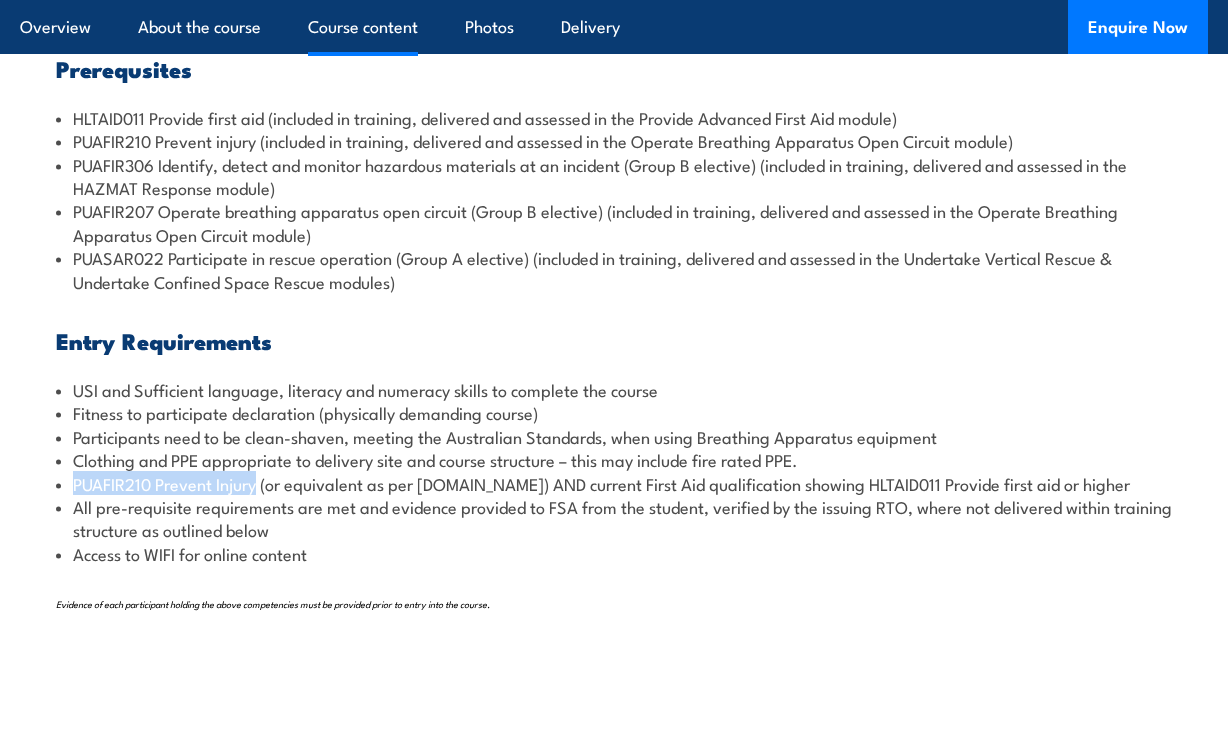 drag, startPoint x: 70, startPoint y: 488, endPoint x: 259, endPoint y: 489, distance: 189.00264 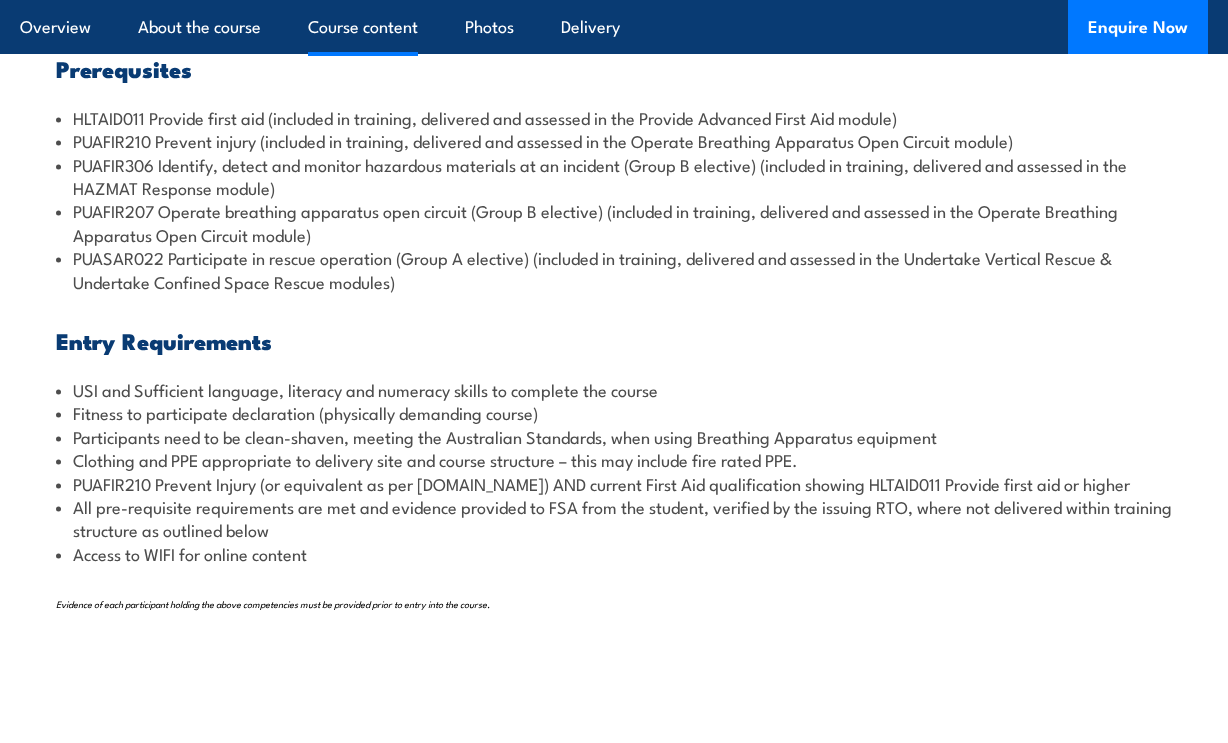 click on "Prerequsites
HLTAID011 Provide first aid (included in training, delivered and assessed in the Provide Advanced First Aid module)
PUAFIR210 Prevent injury (included in training, delivered and assessed in the Operate Breathing Apparatus Open Circuit module)
PUAFIR306 Identify, detect and monitor hazardous materials at an incident (Group B elective) (included in training, delivered and assessed in the HAZMAT Response module)
PUAFIR207 Operate breathing apparatus open circuit (Group B elective) (included in training, delivered and assessed in the Operate Breathing Apparatus Open Circuit module)
PUASAR022 Participate in rescue operation (Group A elective) (included in training, delivered and assessed in the Undertake Vertical Rescue & Undertake Confined Space Rescue modules)
Entry Requirements
USI and Sufficient language, literacy and numeracy skills to complete the course
Fitness to participate declaration (physically demanding course)" at bounding box center [614, 348] 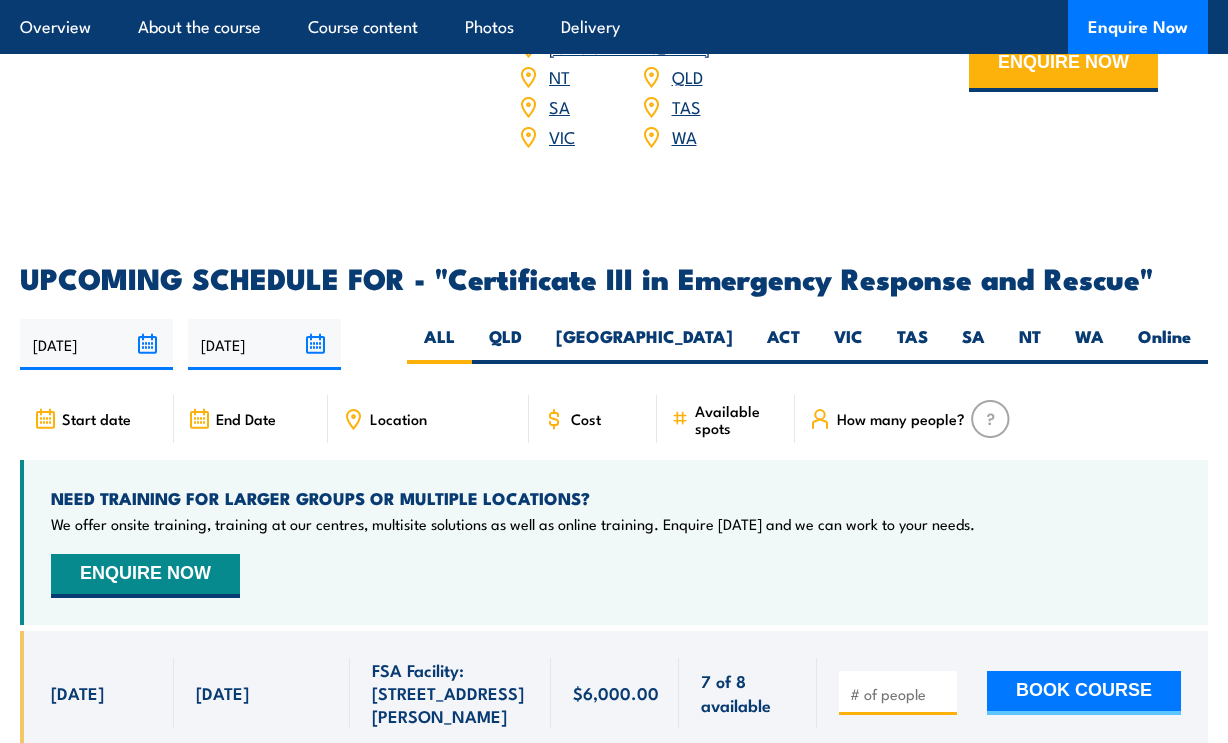 scroll, scrollTop: 3718, scrollLeft: 0, axis: vertical 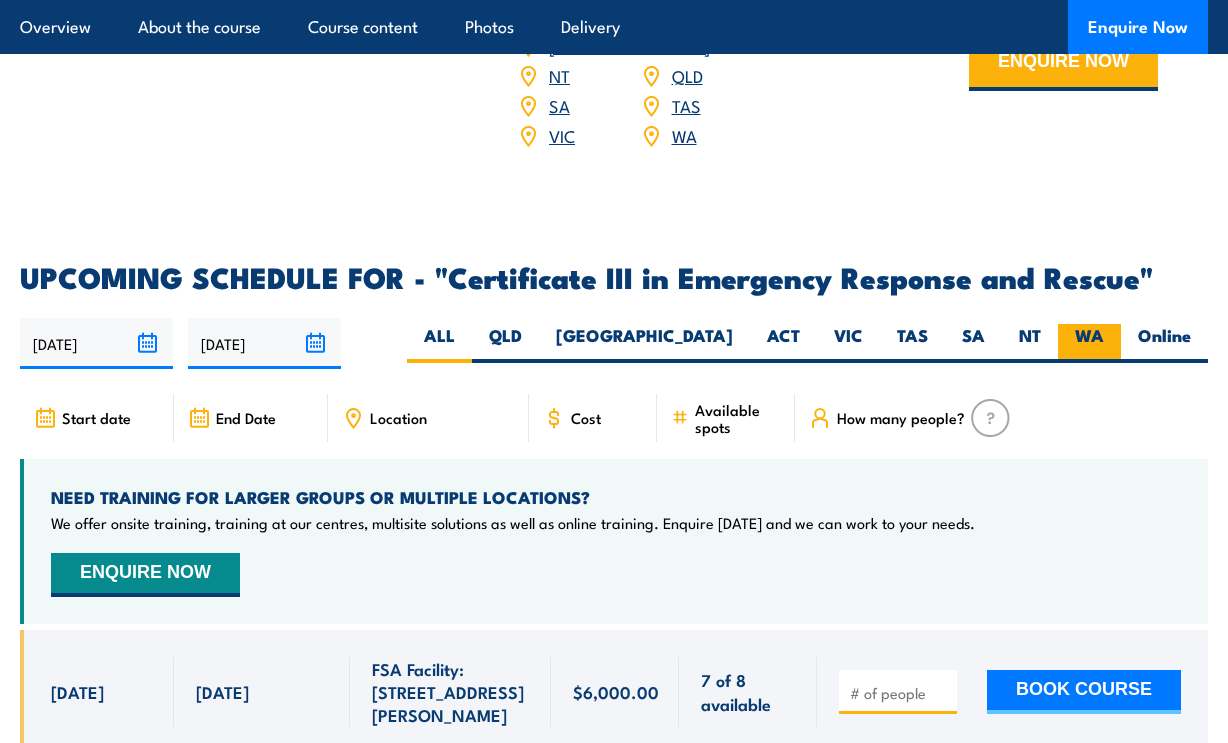 click on "WA" at bounding box center [1089, 343] 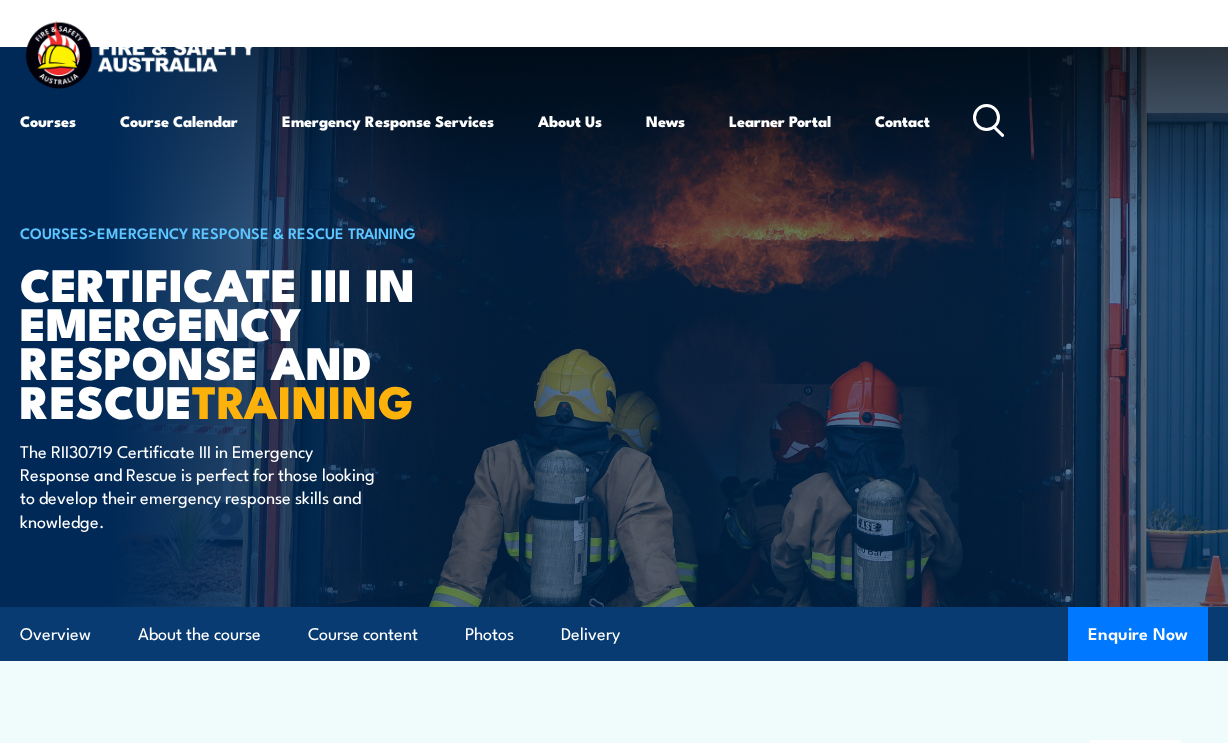 scroll, scrollTop: 3800, scrollLeft: 0, axis: vertical 